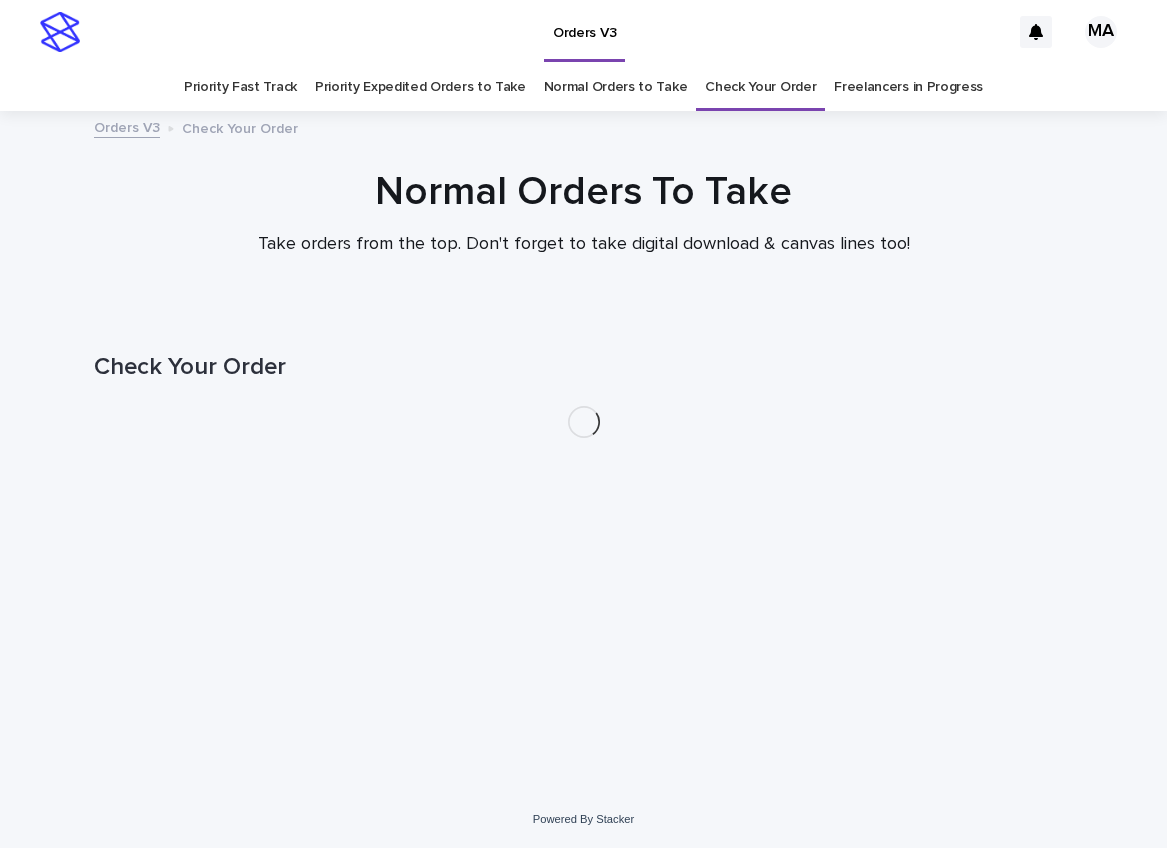 scroll, scrollTop: 0, scrollLeft: 0, axis: both 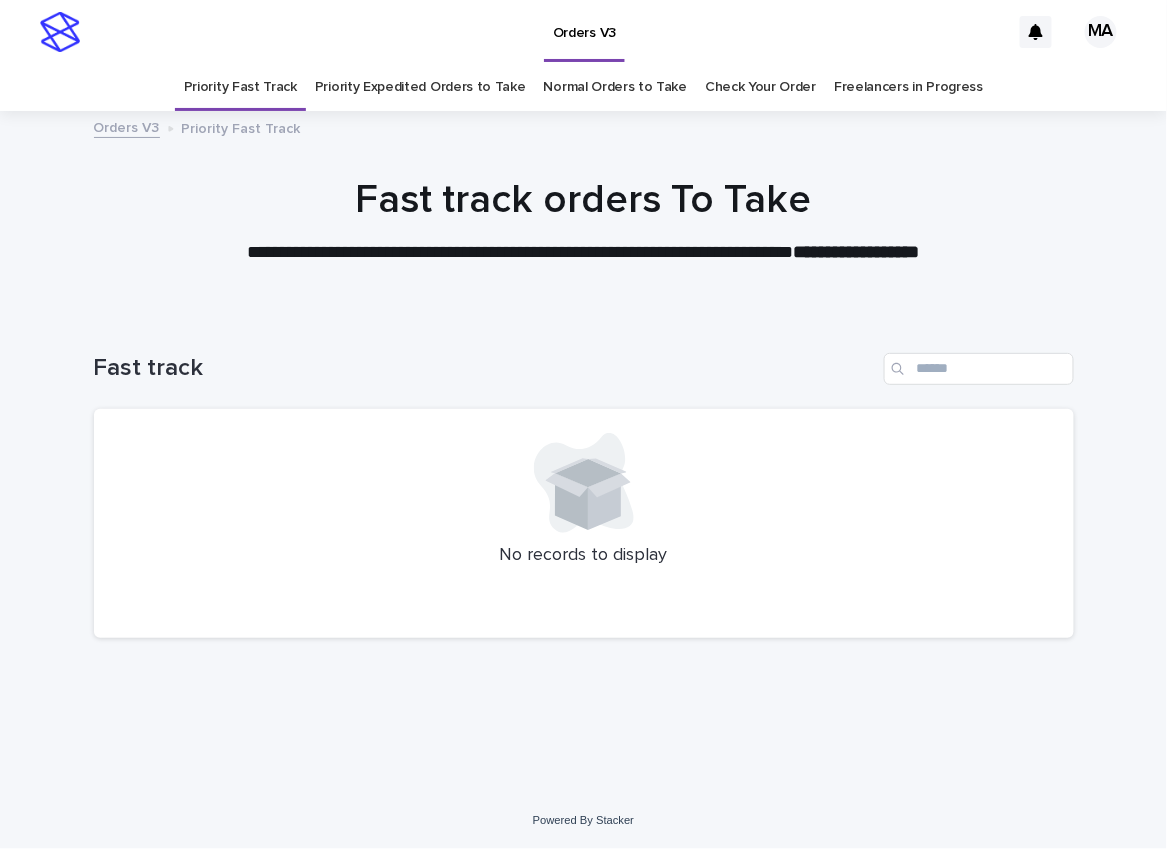 click on "Check Your Order" at bounding box center (760, 87) 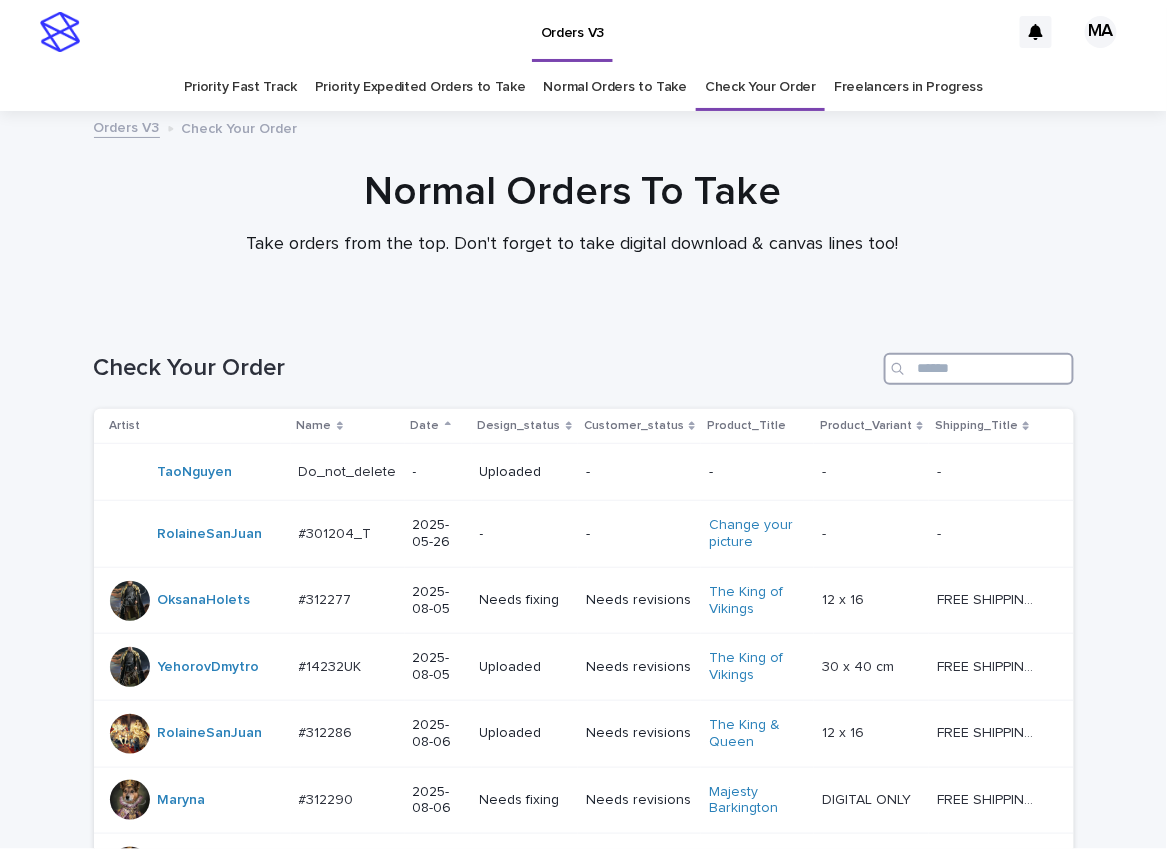 click at bounding box center (979, 369) 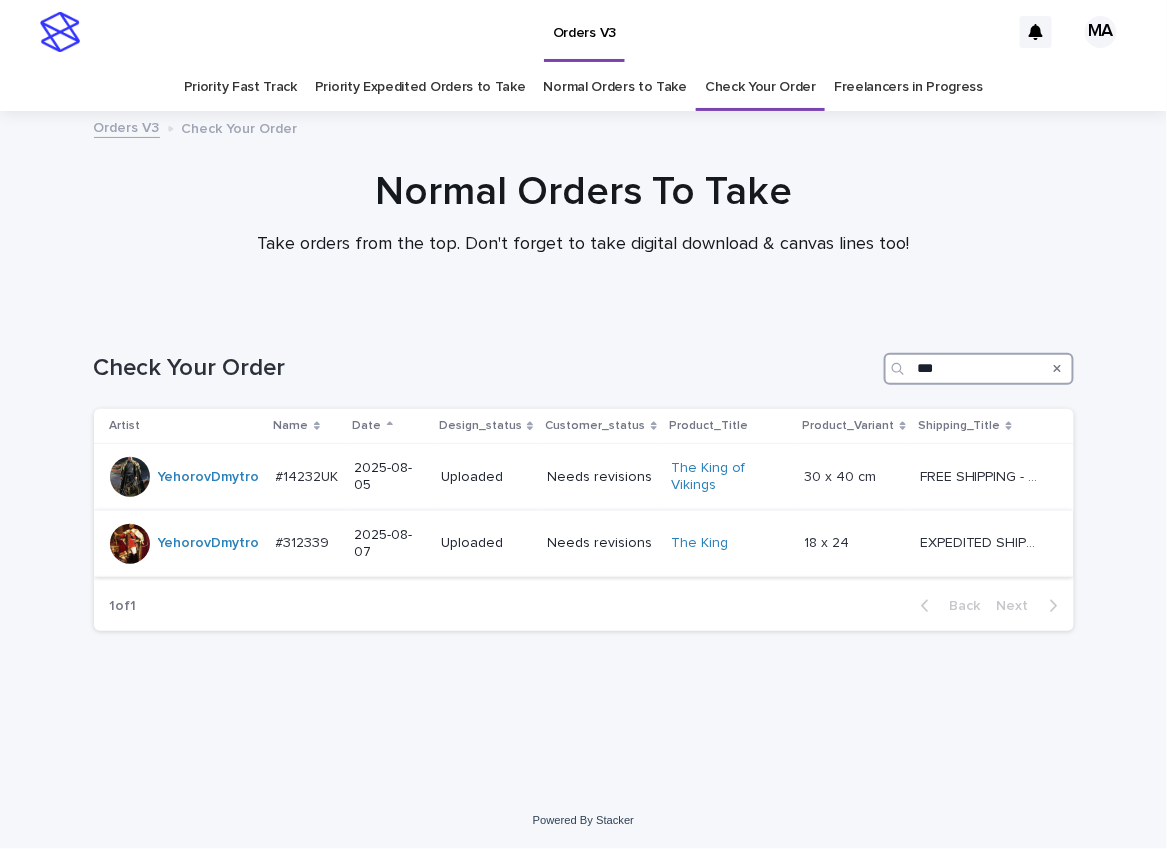 type on "***" 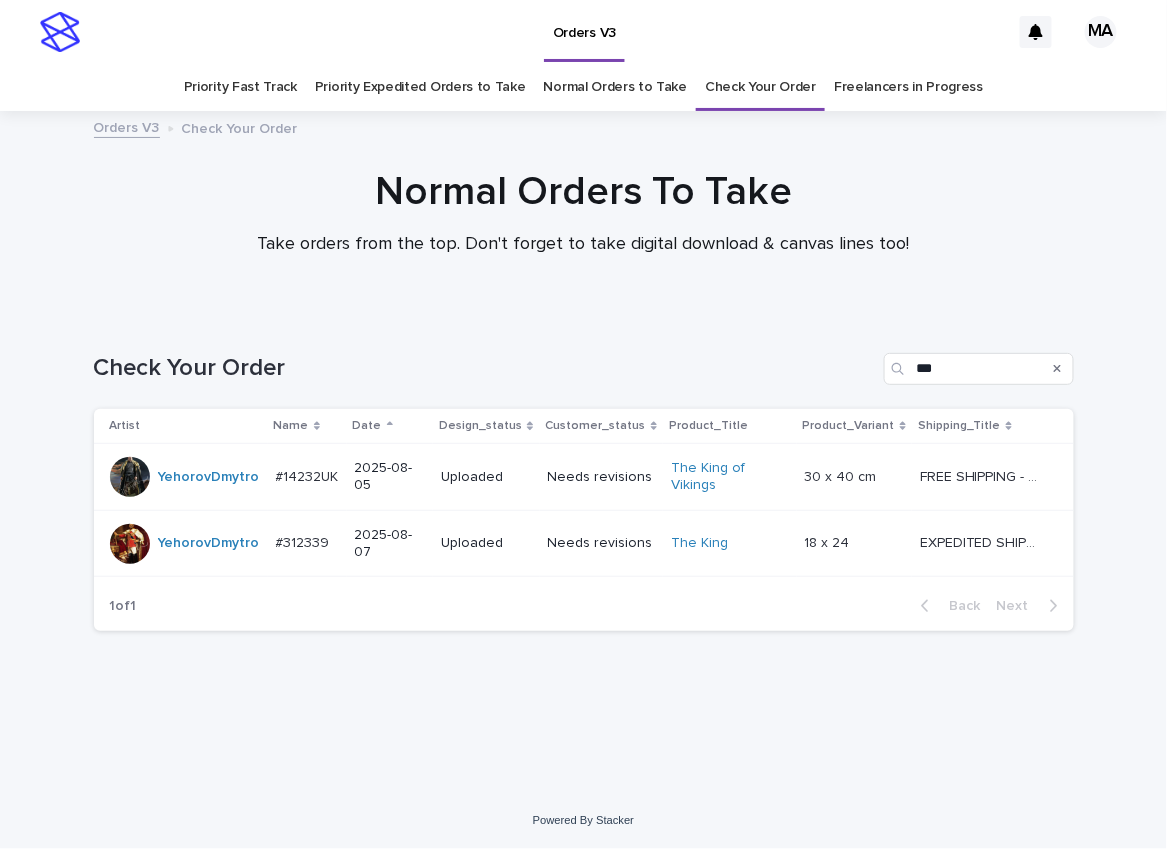 click on "Needs revisions" at bounding box center [601, 543] 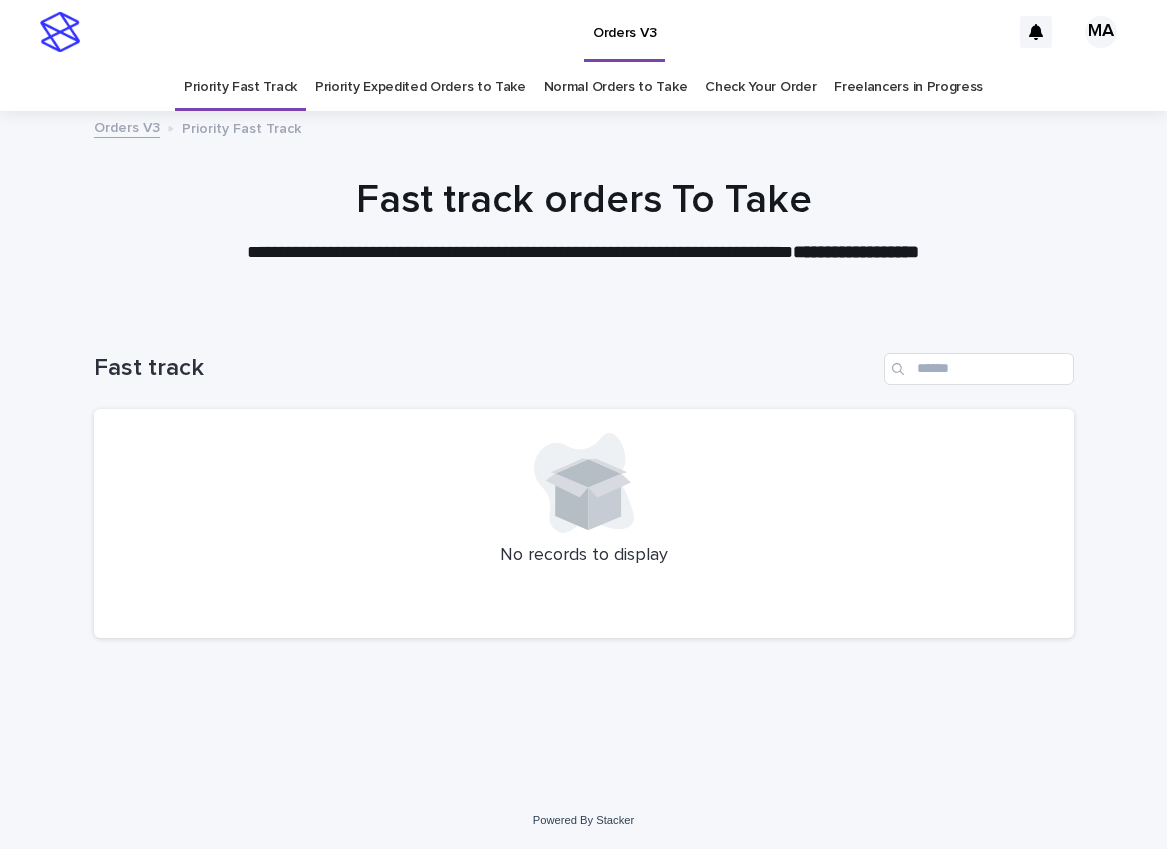 scroll, scrollTop: 0, scrollLeft: 0, axis: both 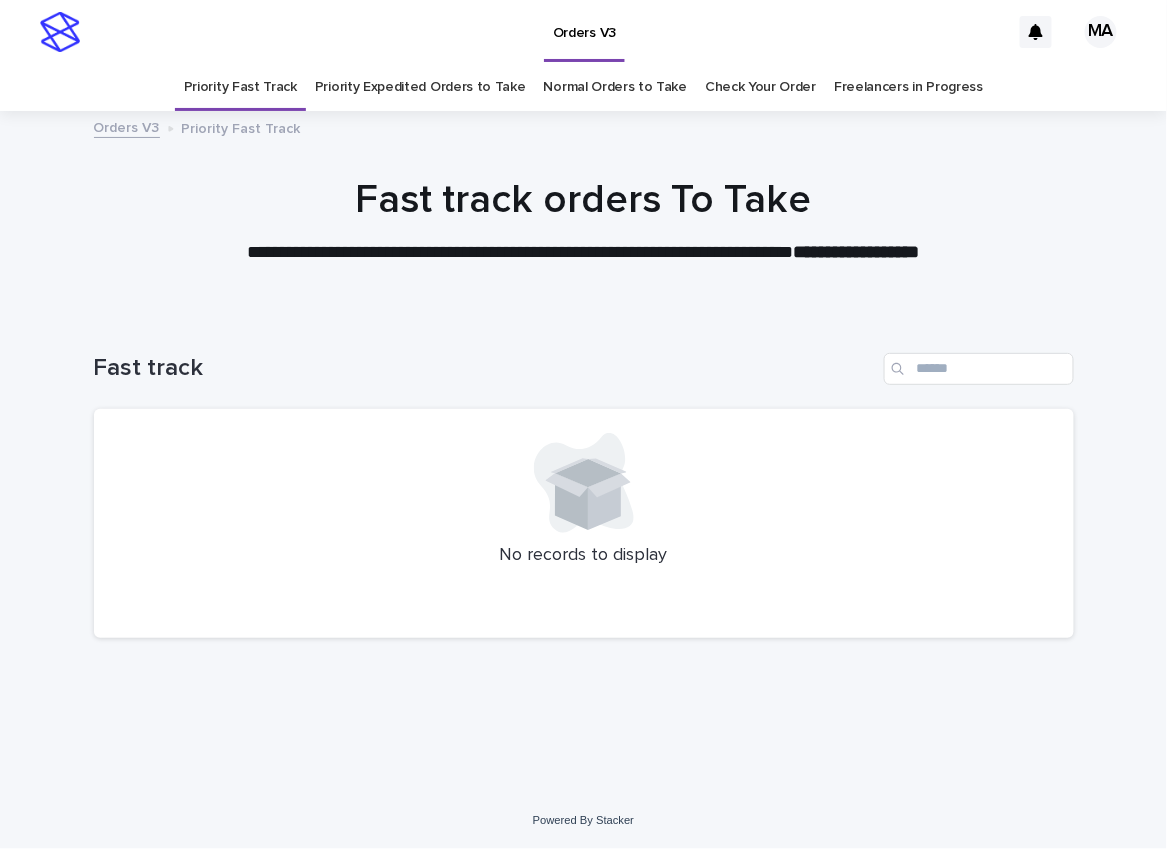 click on "Check Your Order" at bounding box center (760, 87) 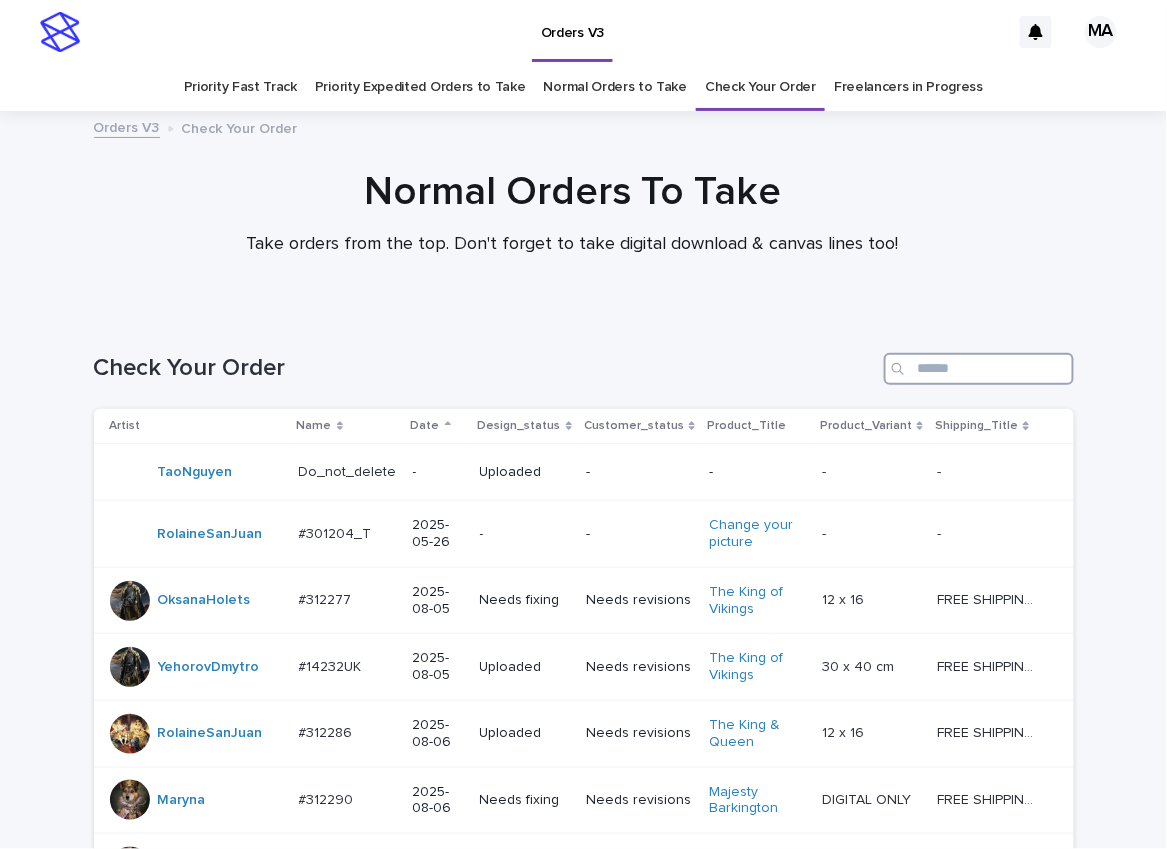 click at bounding box center (979, 369) 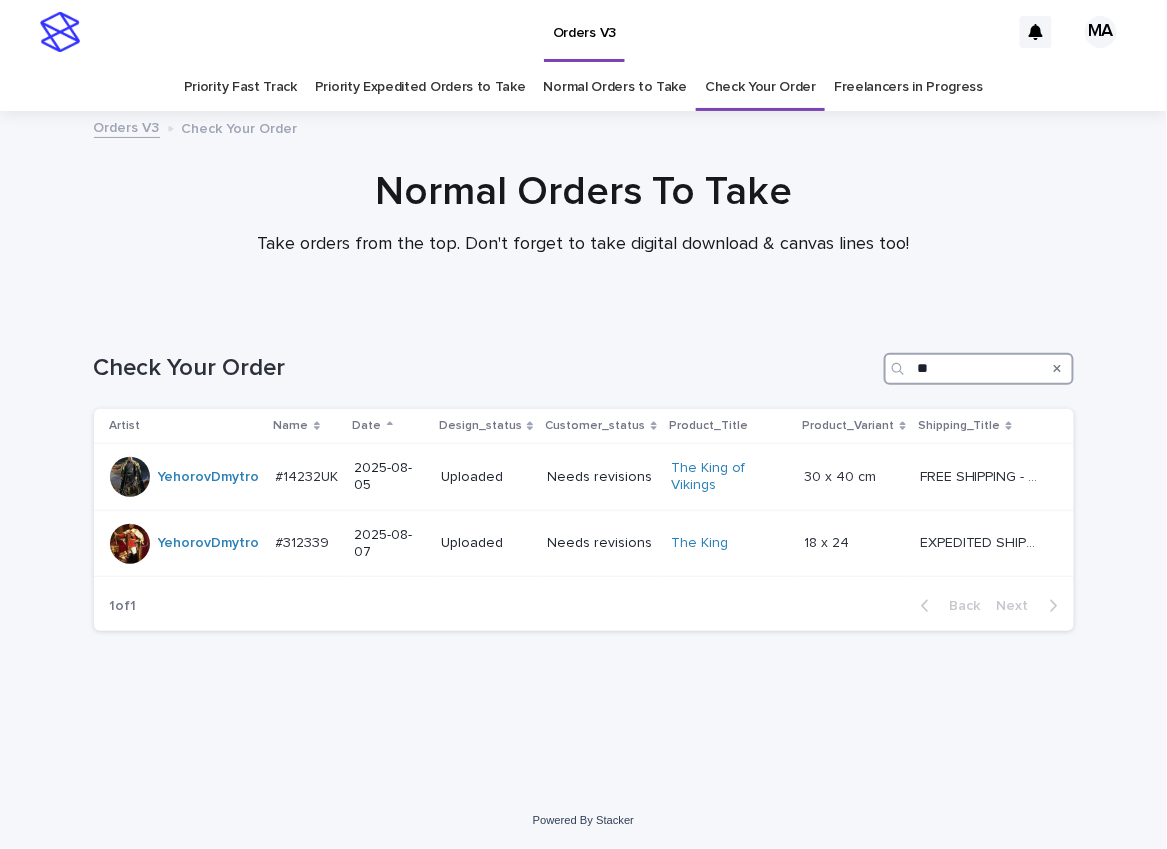 type on "*" 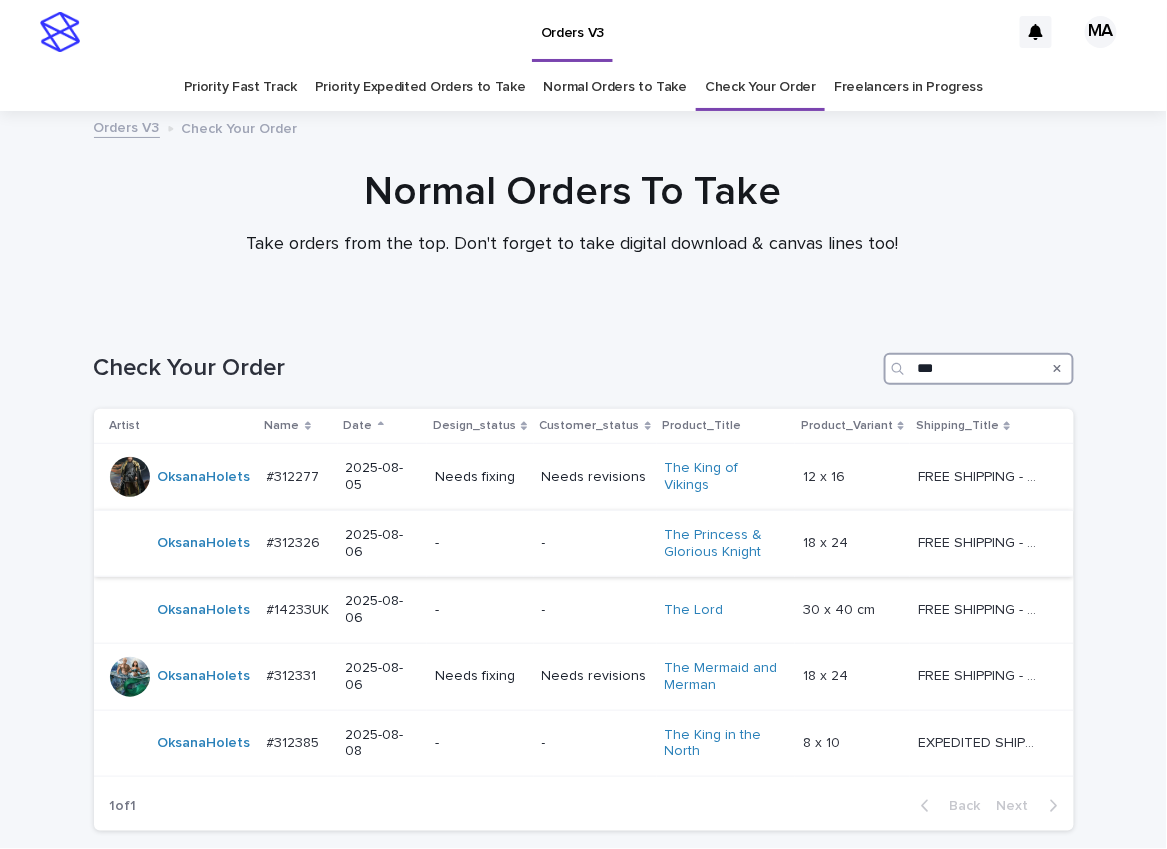 type on "***" 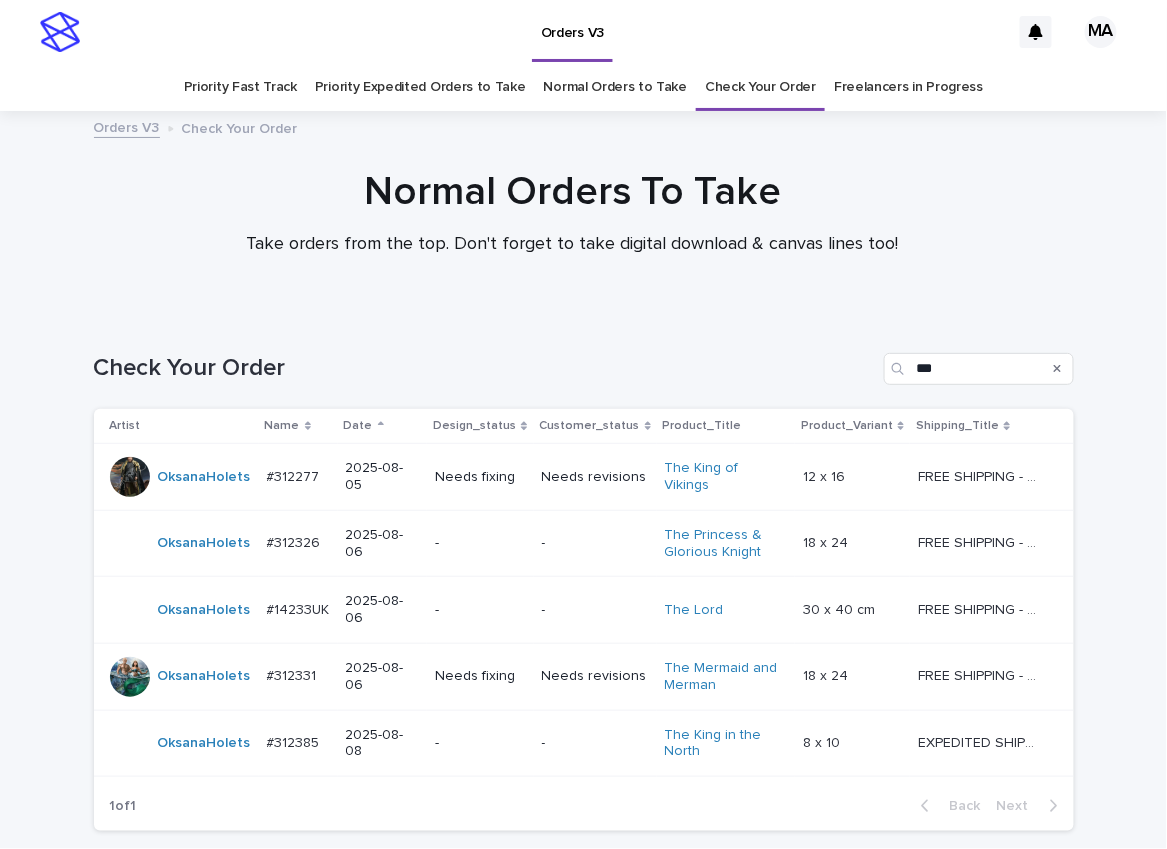 click on "-" at bounding box center [480, 543] 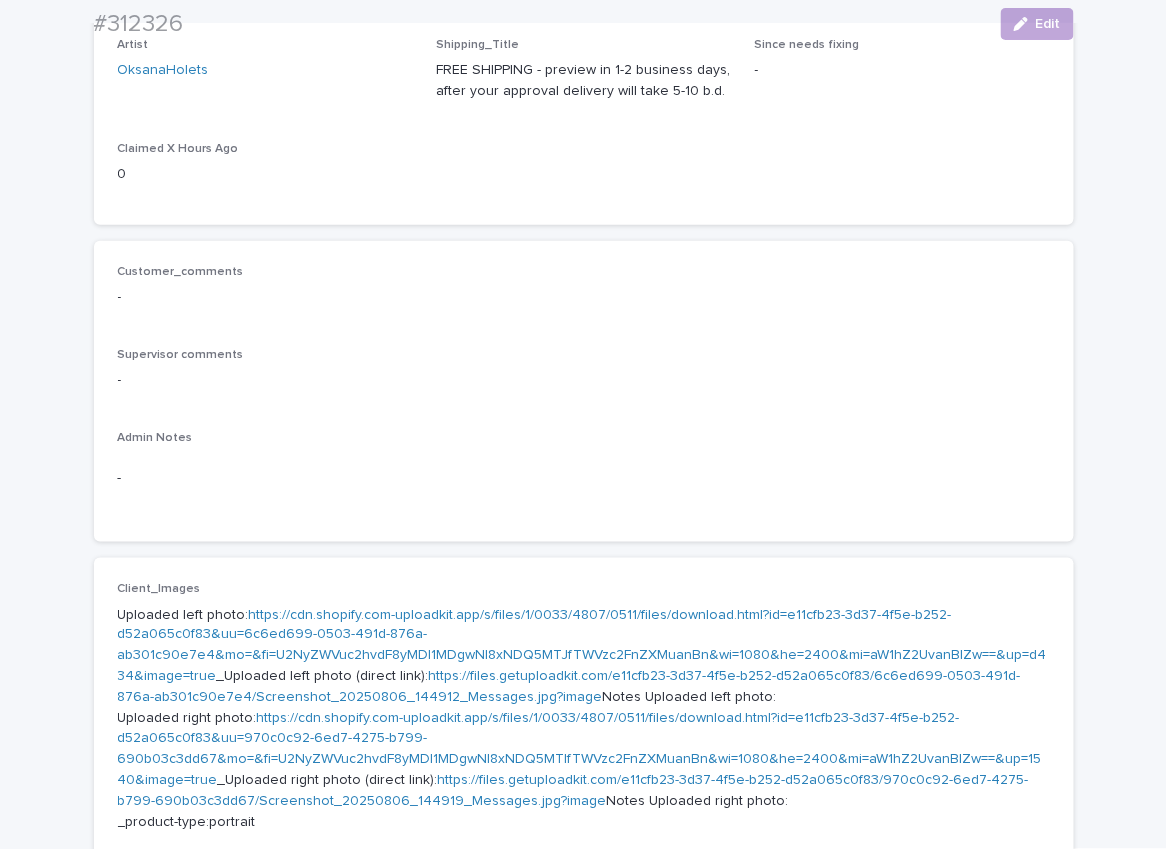 scroll, scrollTop: 699, scrollLeft: 0, axis: vertical 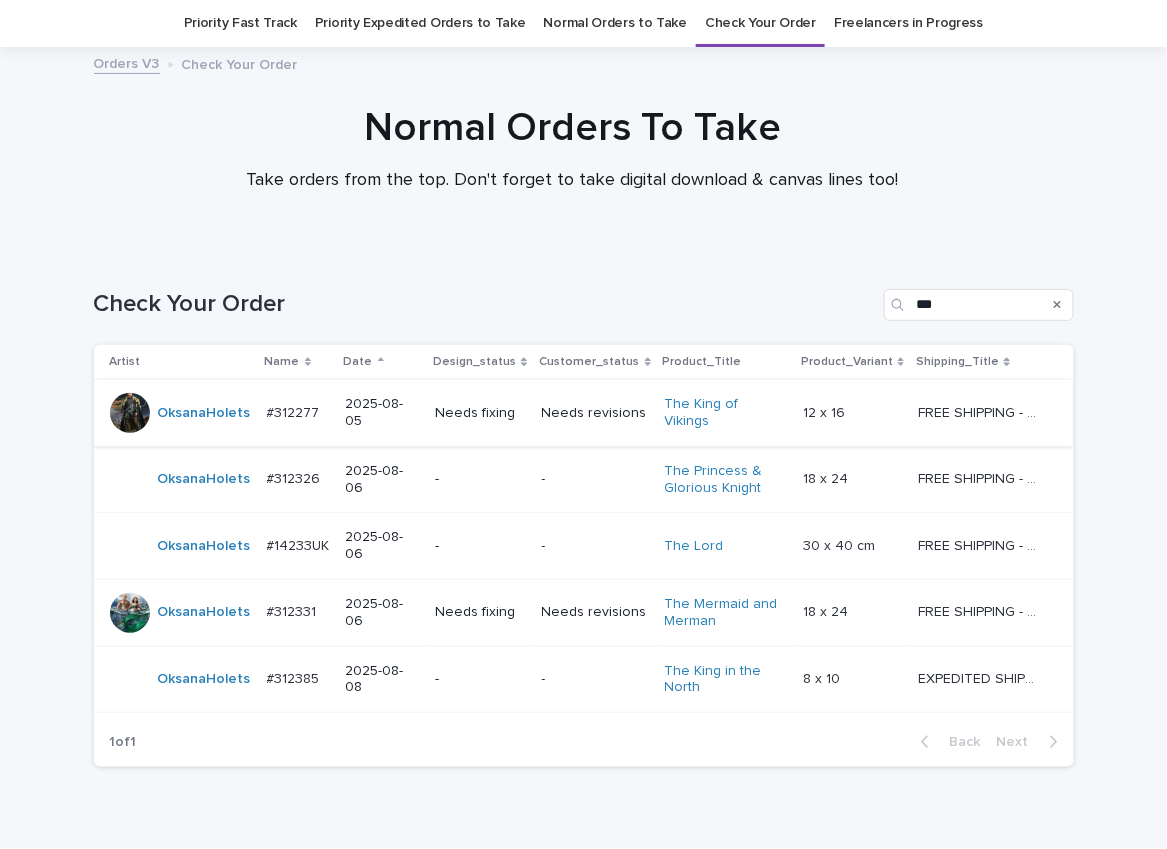 click on "-" at bounding box center [480, 546] 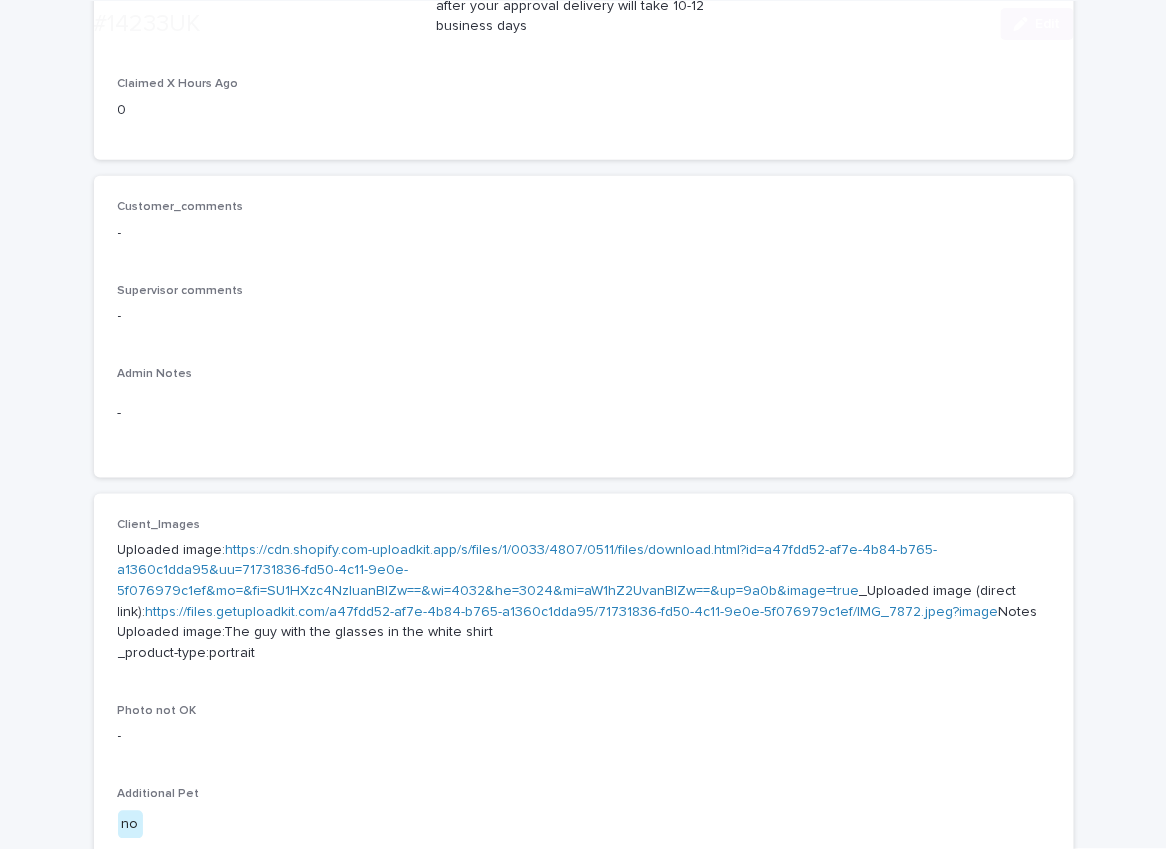 scroll, scrollTop: 699, scrollLeft: 0, axis: vertical 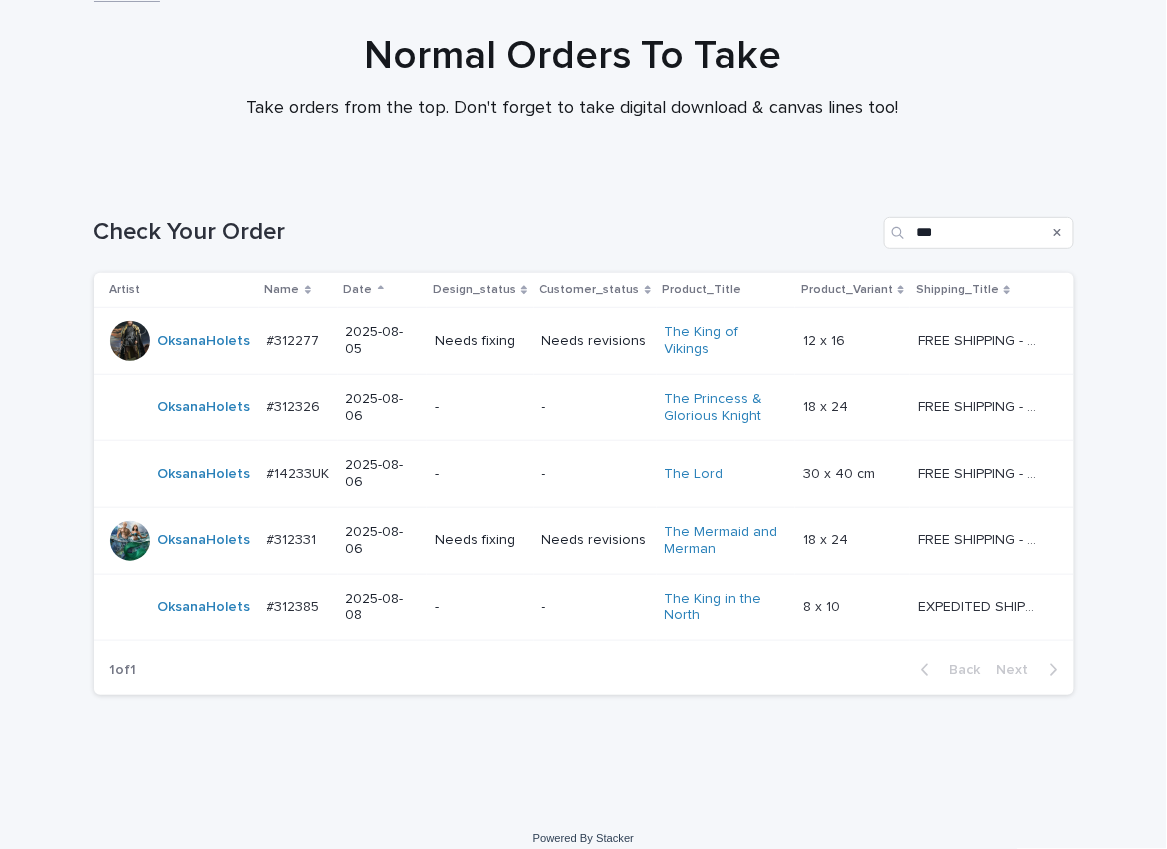 click on "-" at bounding box center [480, 607] 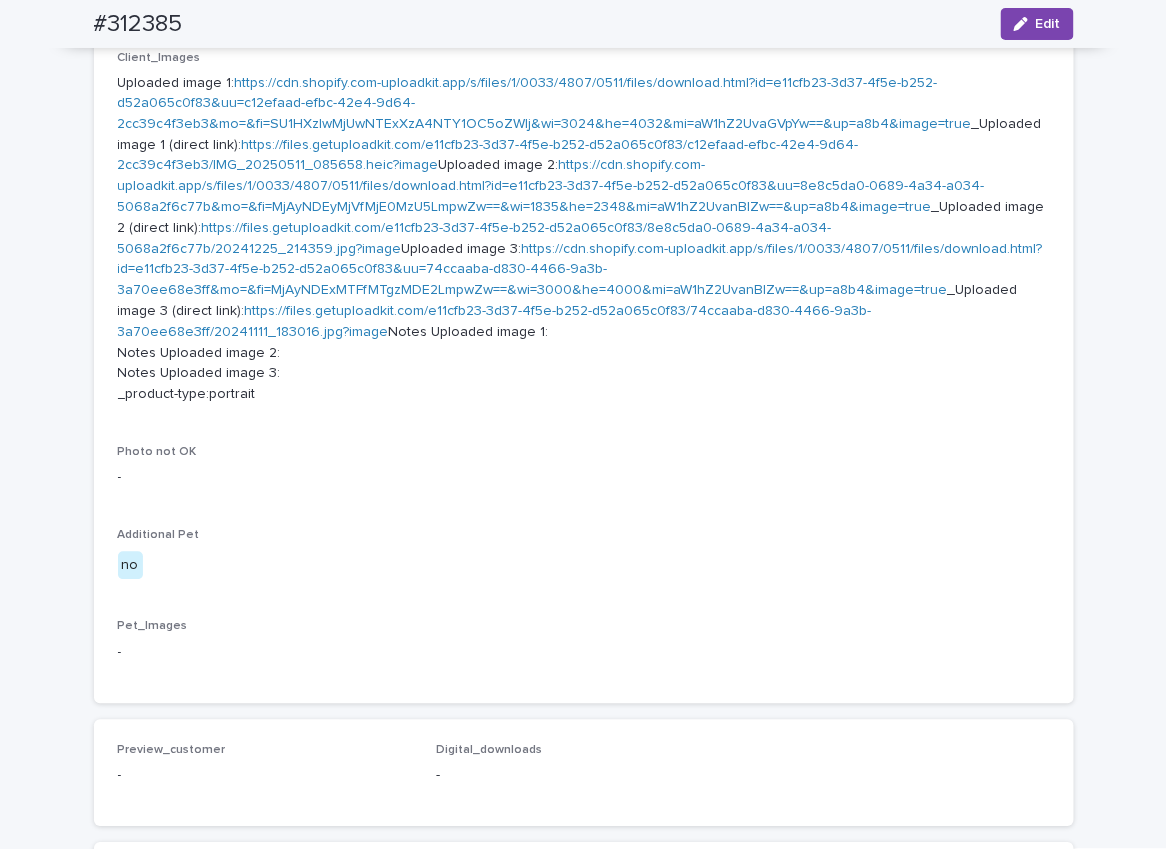scroll, scrollTop: 1050, scrollLeft: 0, axis: vertical 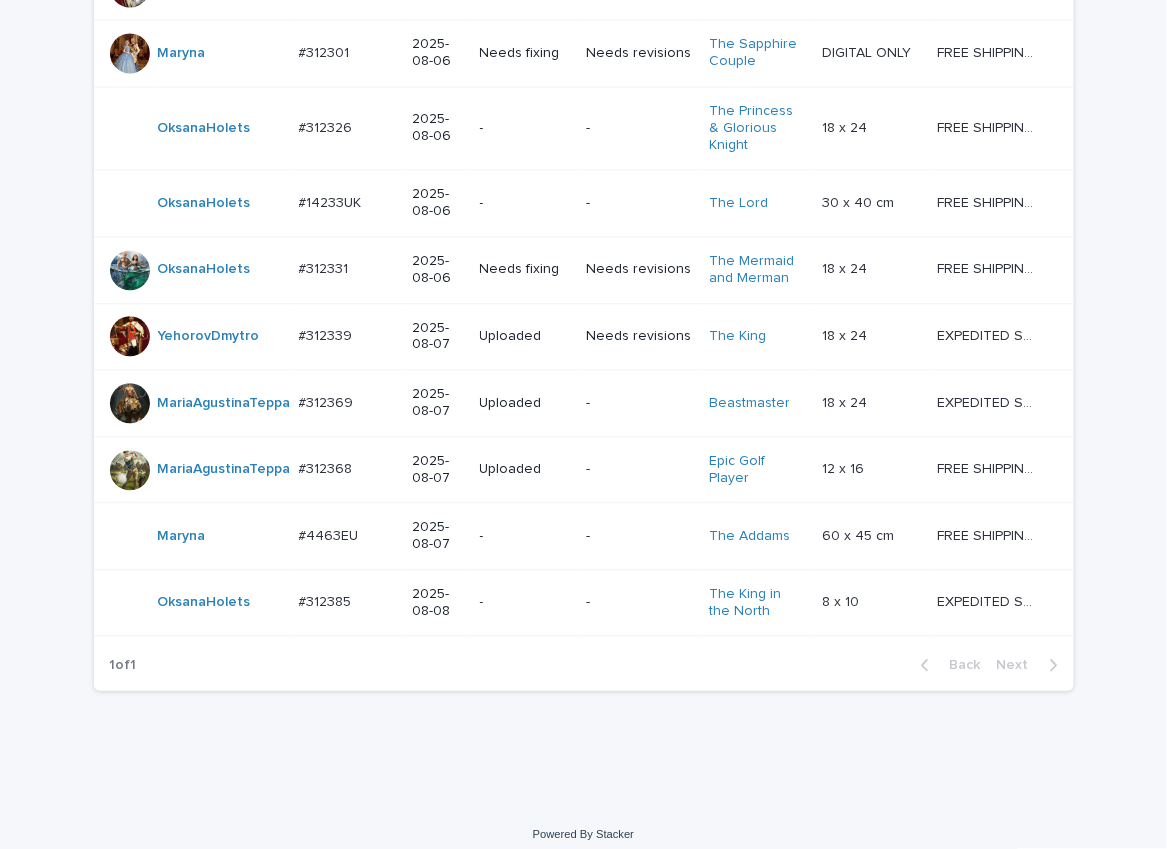 click on "Needs revisions" at bounding box center (639, 54) 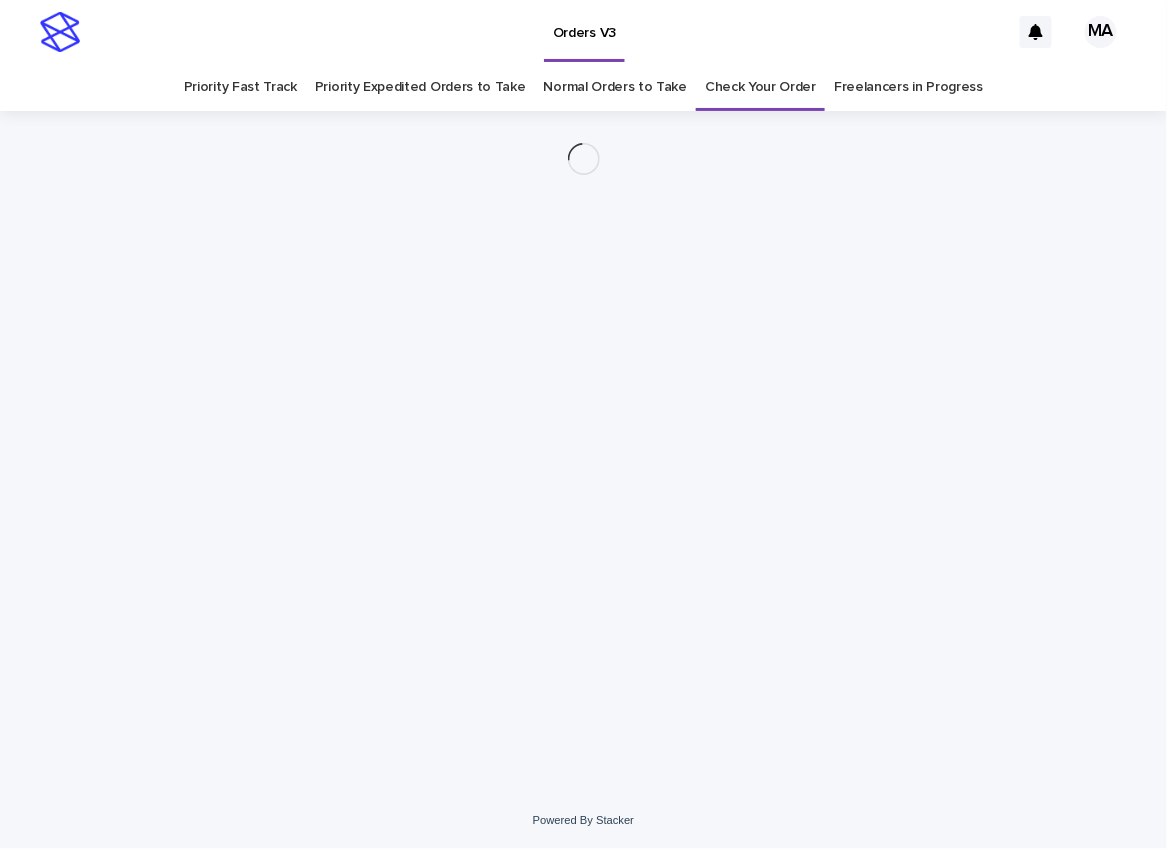 scroll, scrollTop: 0, scrollLeft: 0, axis: both 